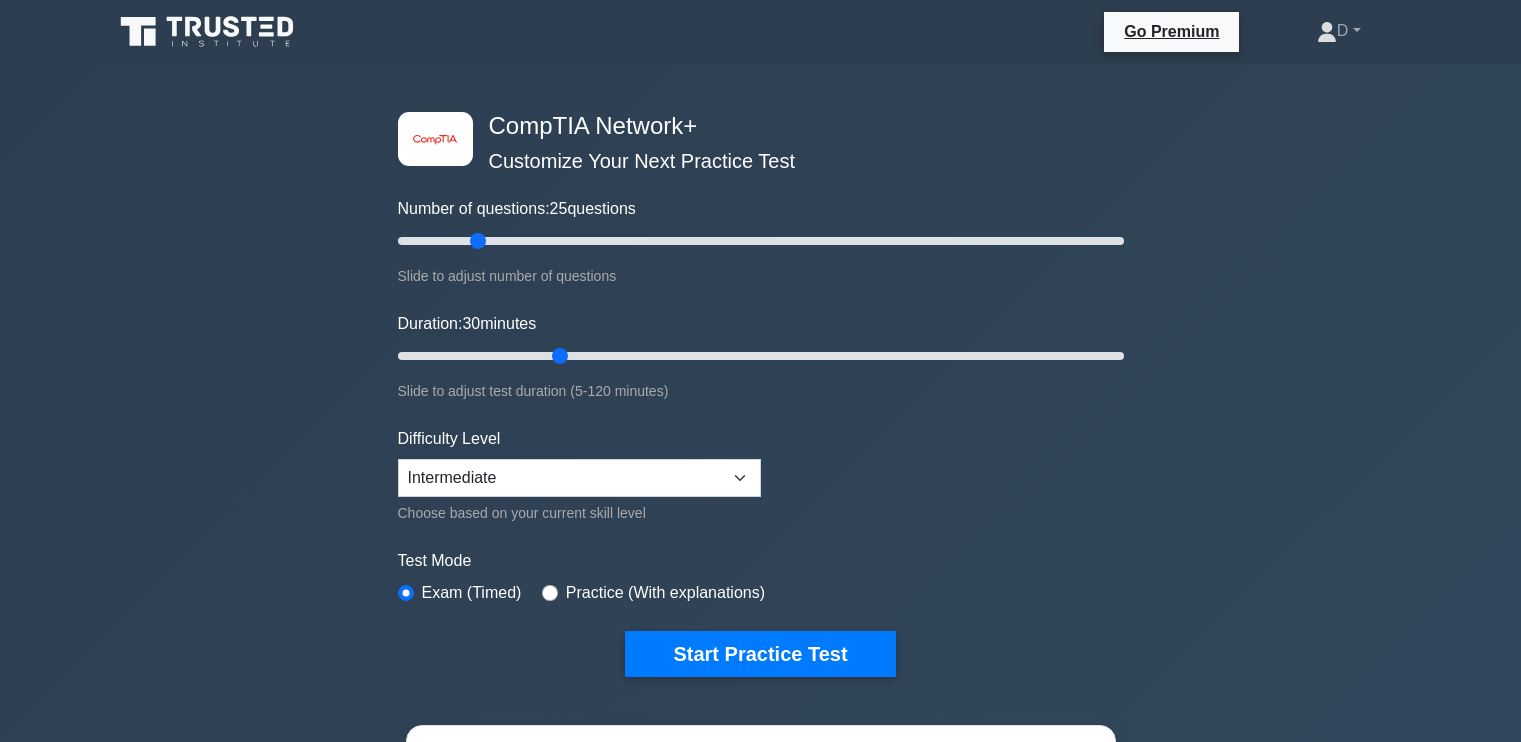 scroll, scrollTop: 915, scrollLeft: 0, axis: vertical 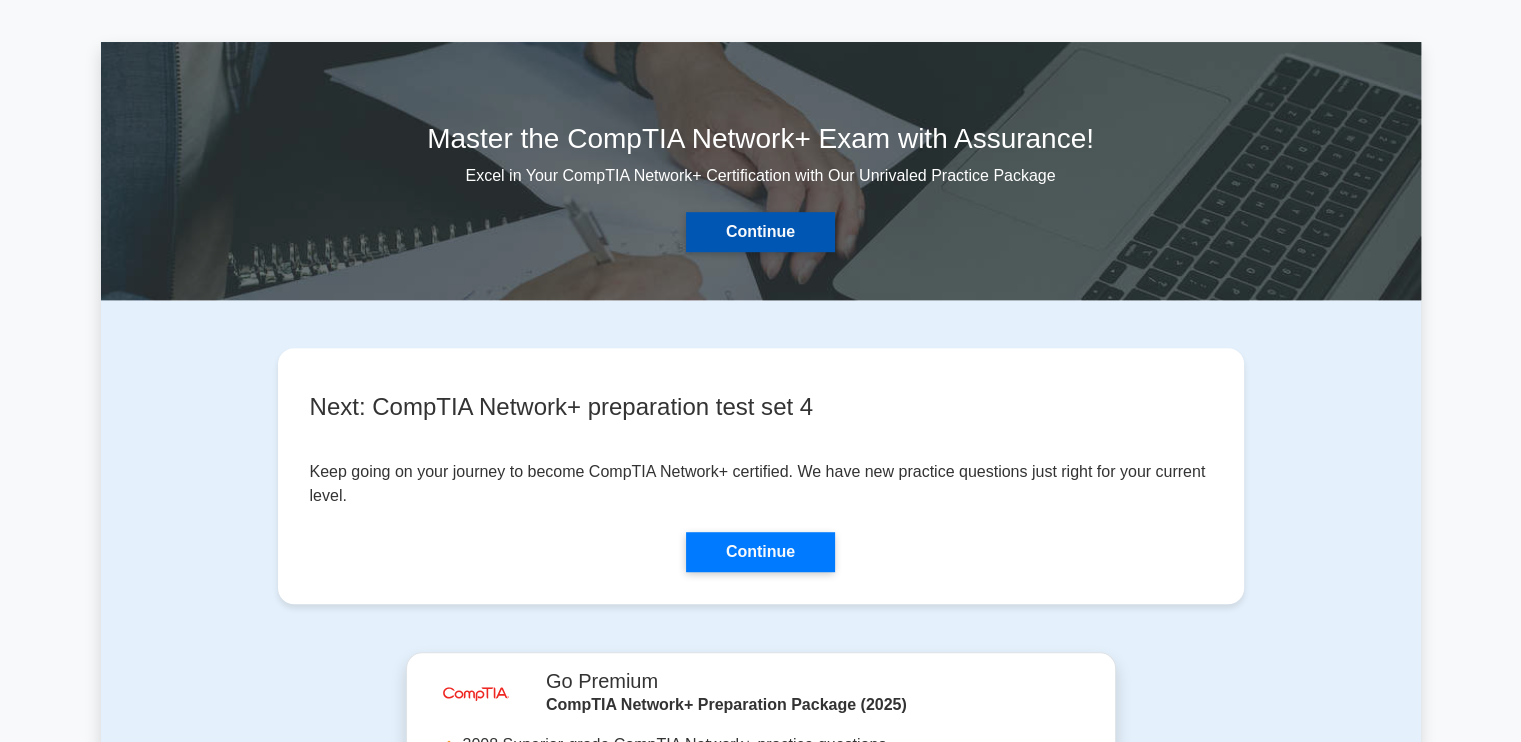click on "Continue" at bounding box center [760, 232] 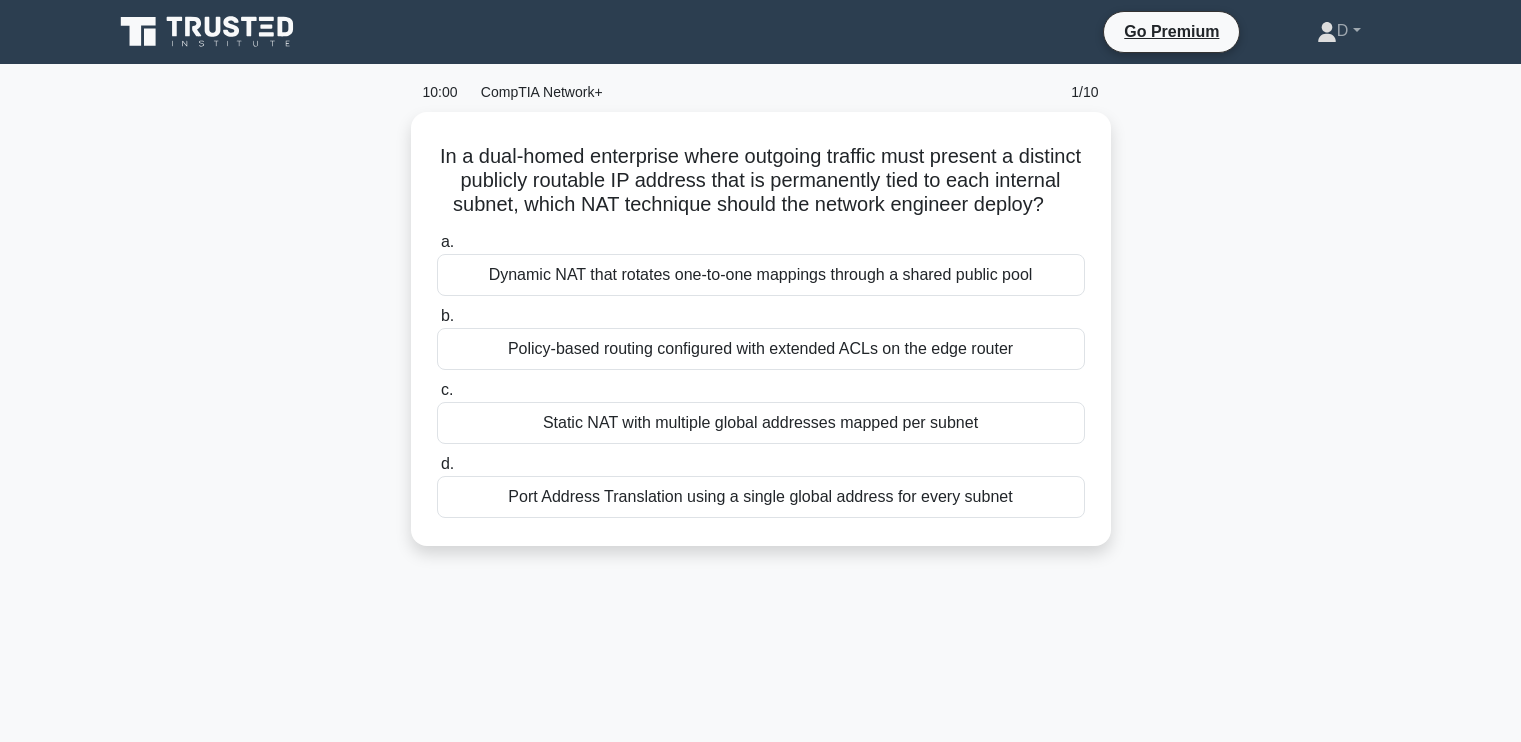 scroll, scrollTop: 0, scrollLeft: 0, axis: both 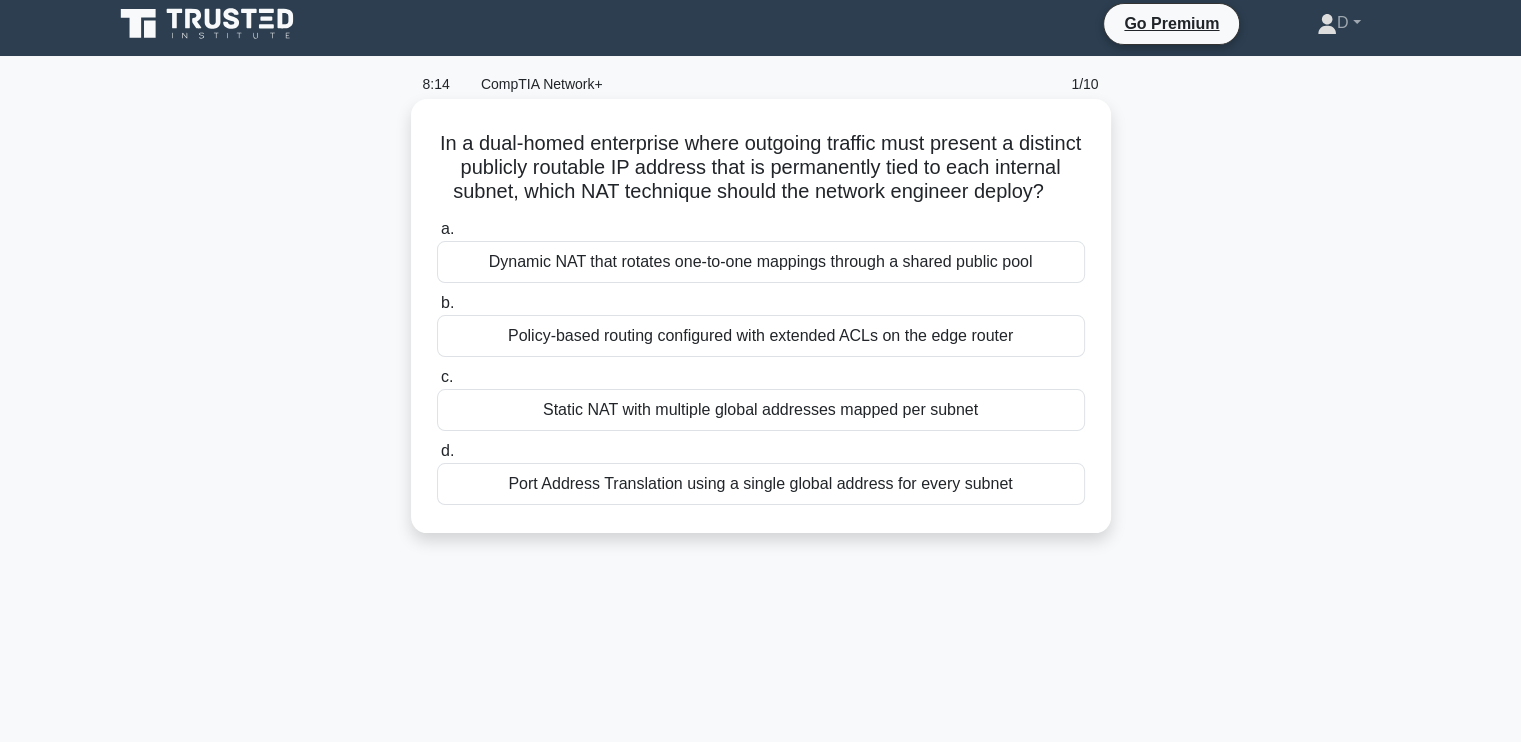 click on "Port Address Translation using a single global address for every subnet" at bounding box center [761, 484] 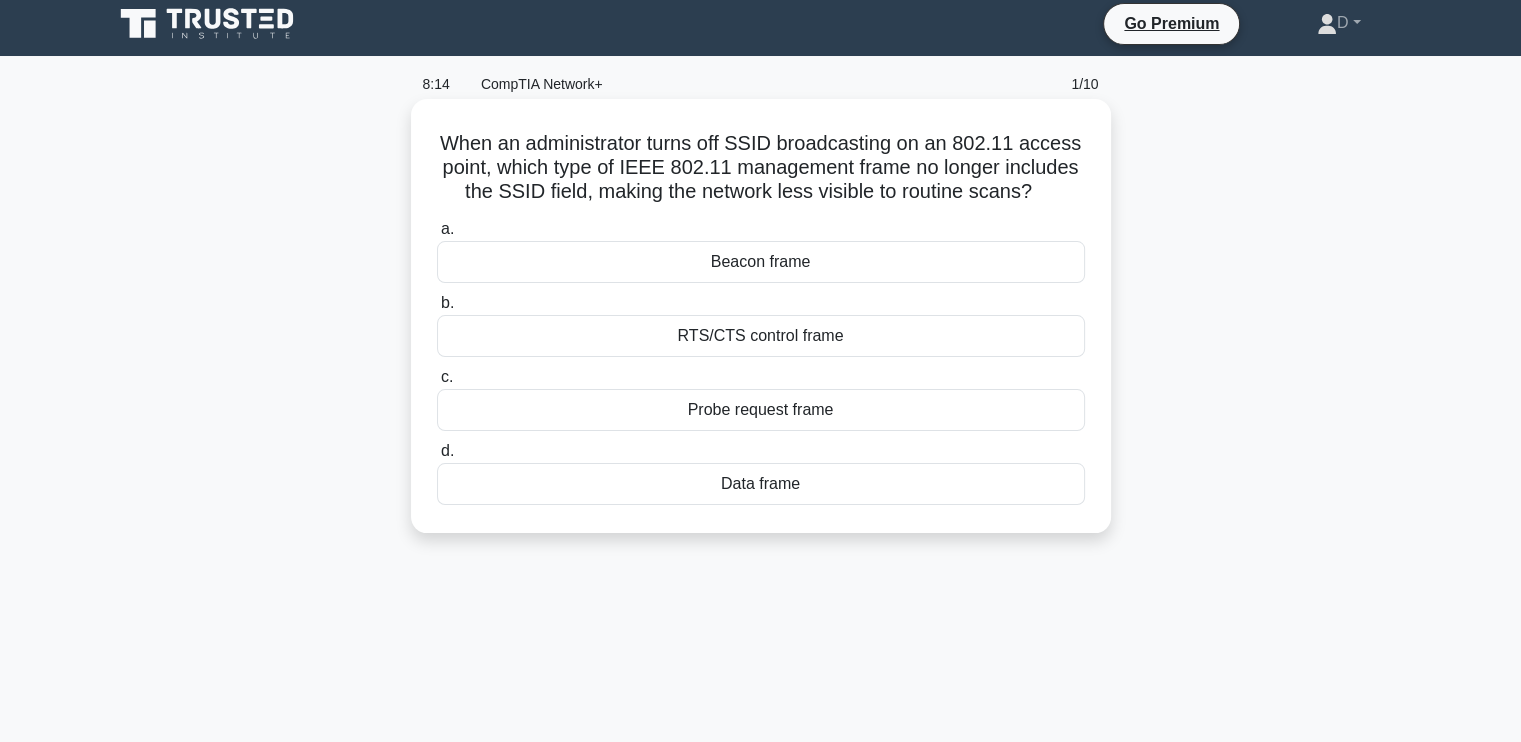 scroll, scrollTop: 0, scrollLeft: 0, axis: both 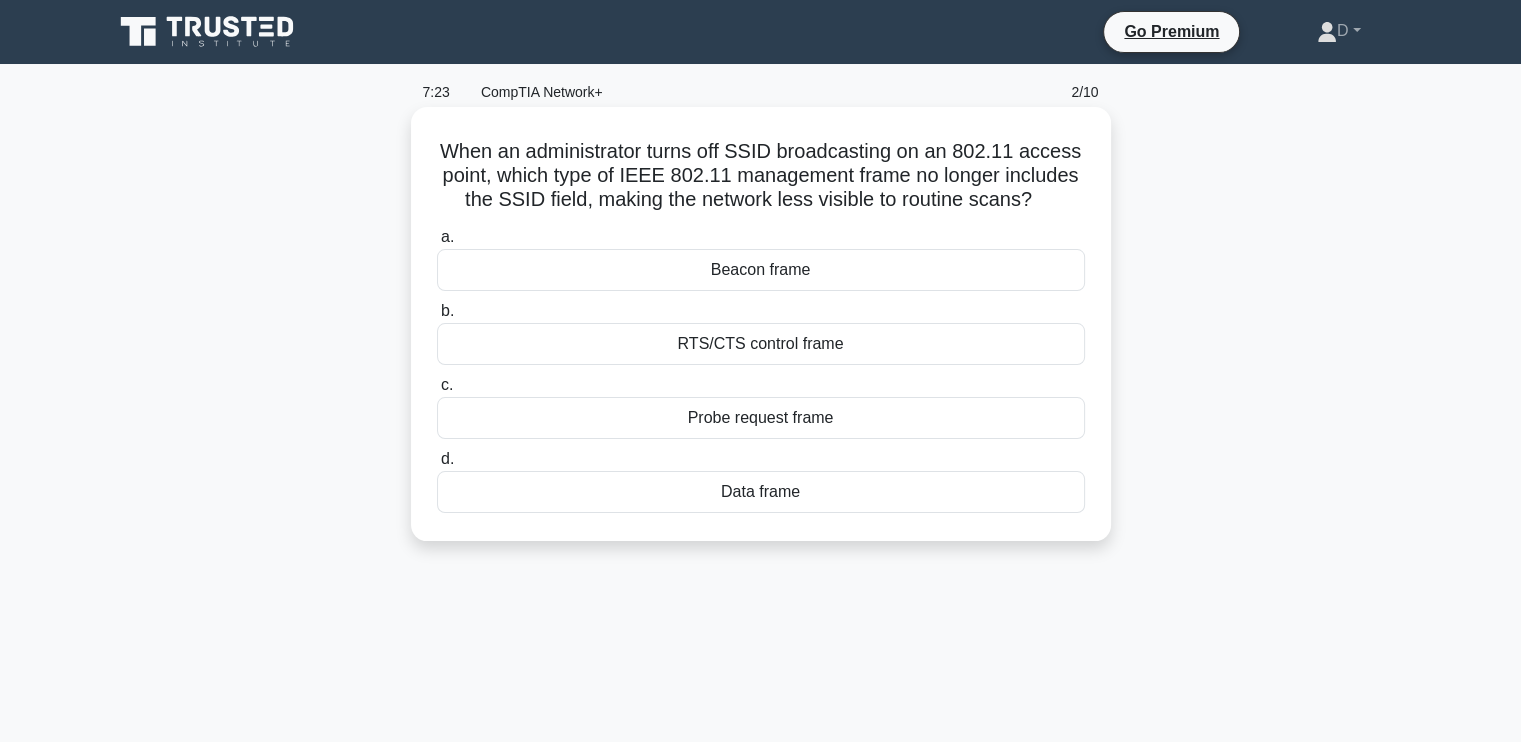 click on "Data frame" at bounding box center [761, 492] 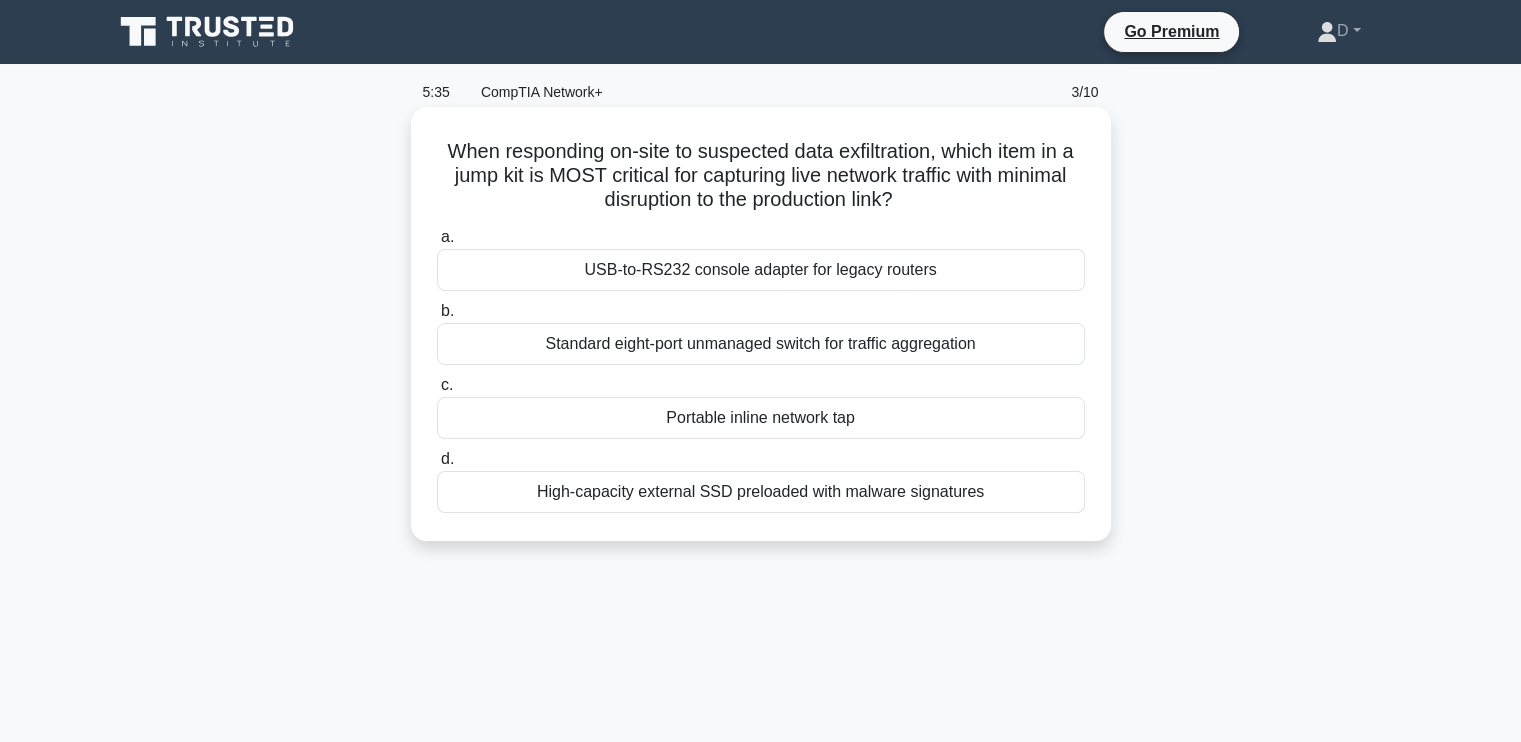 click on "Portable inline network tap" at bounding box center [761, 418] 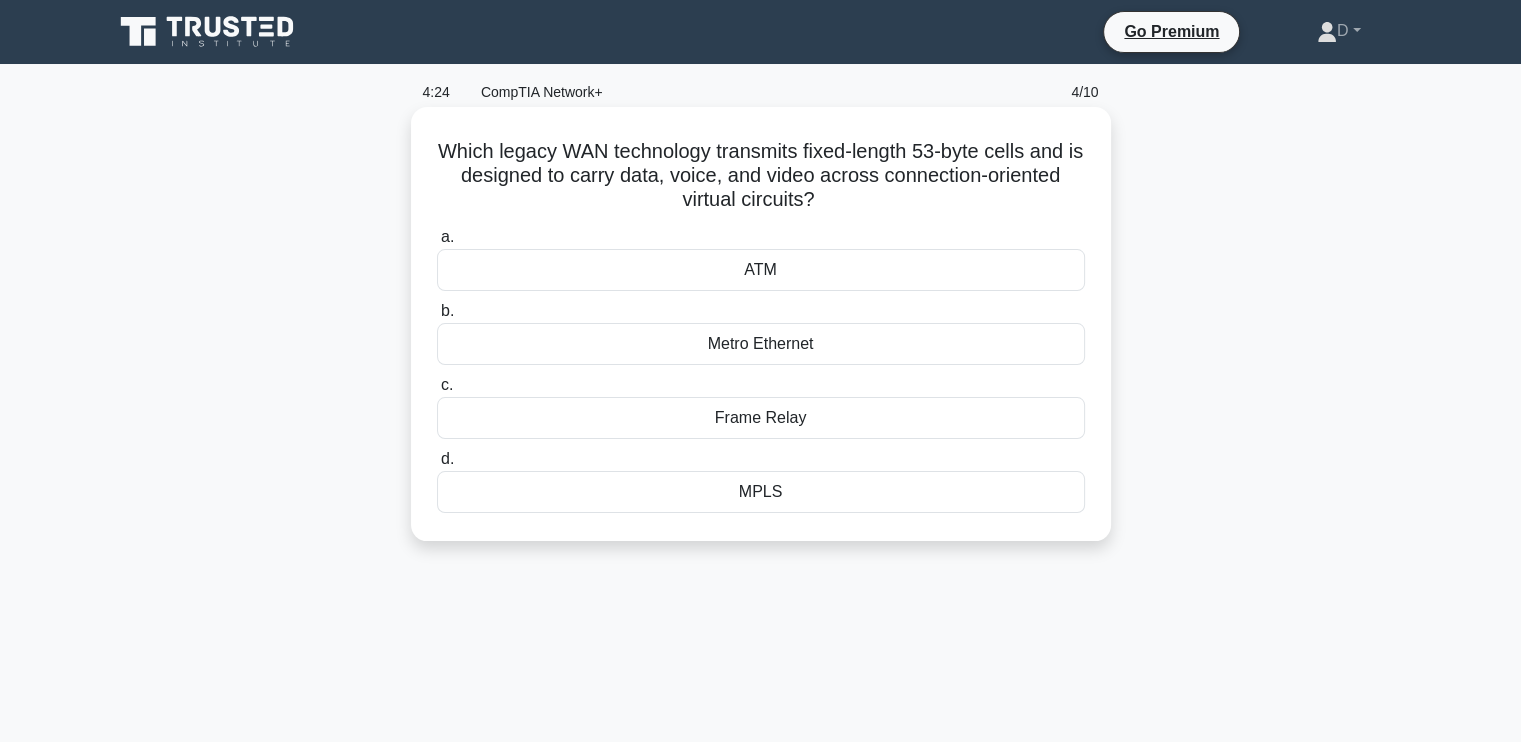 click on "Frame Relay" at bounding box center [761, 418] 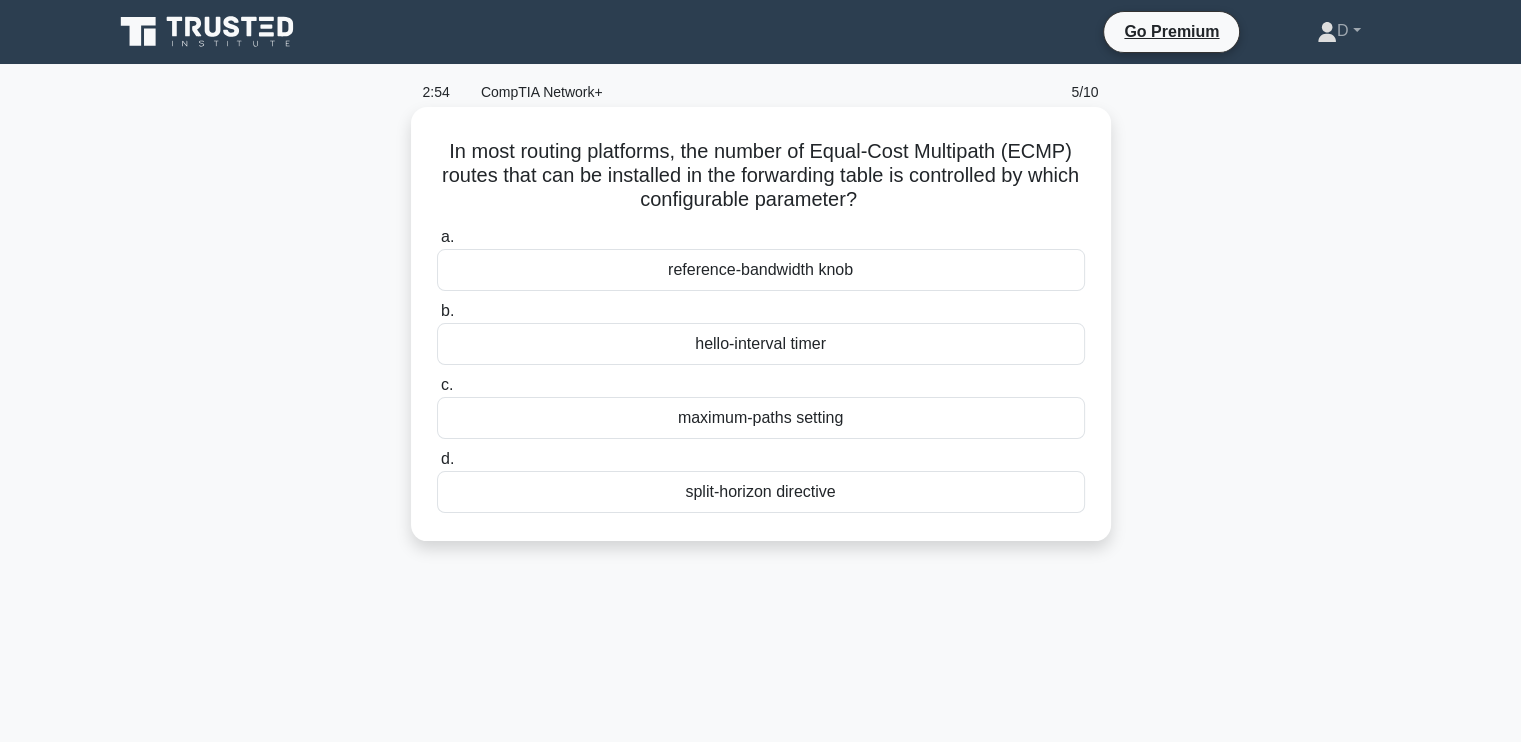 click on "maximum-paths setting" at bounding box center [761, 418] 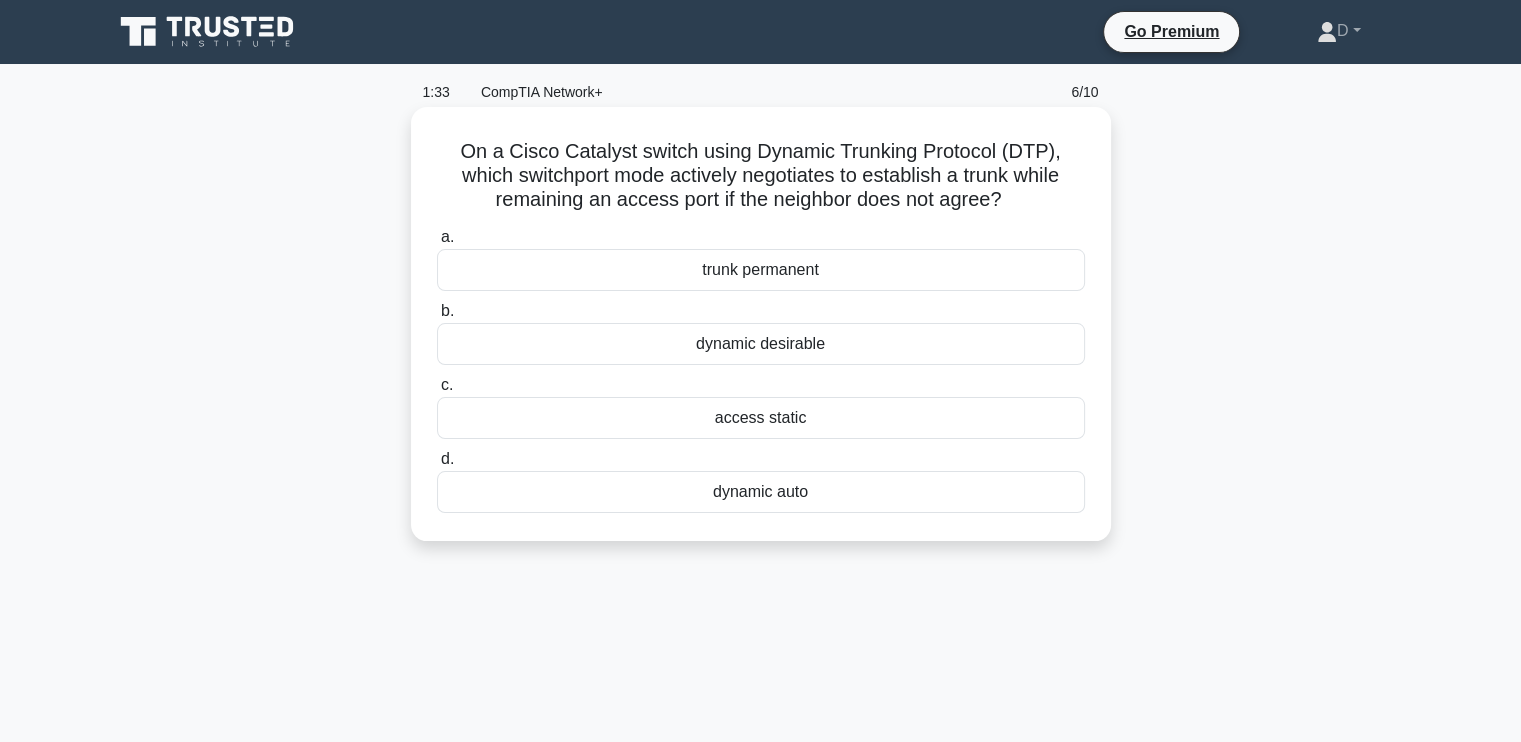 click on "dynamic desirable" at bounding box center [761, 344] 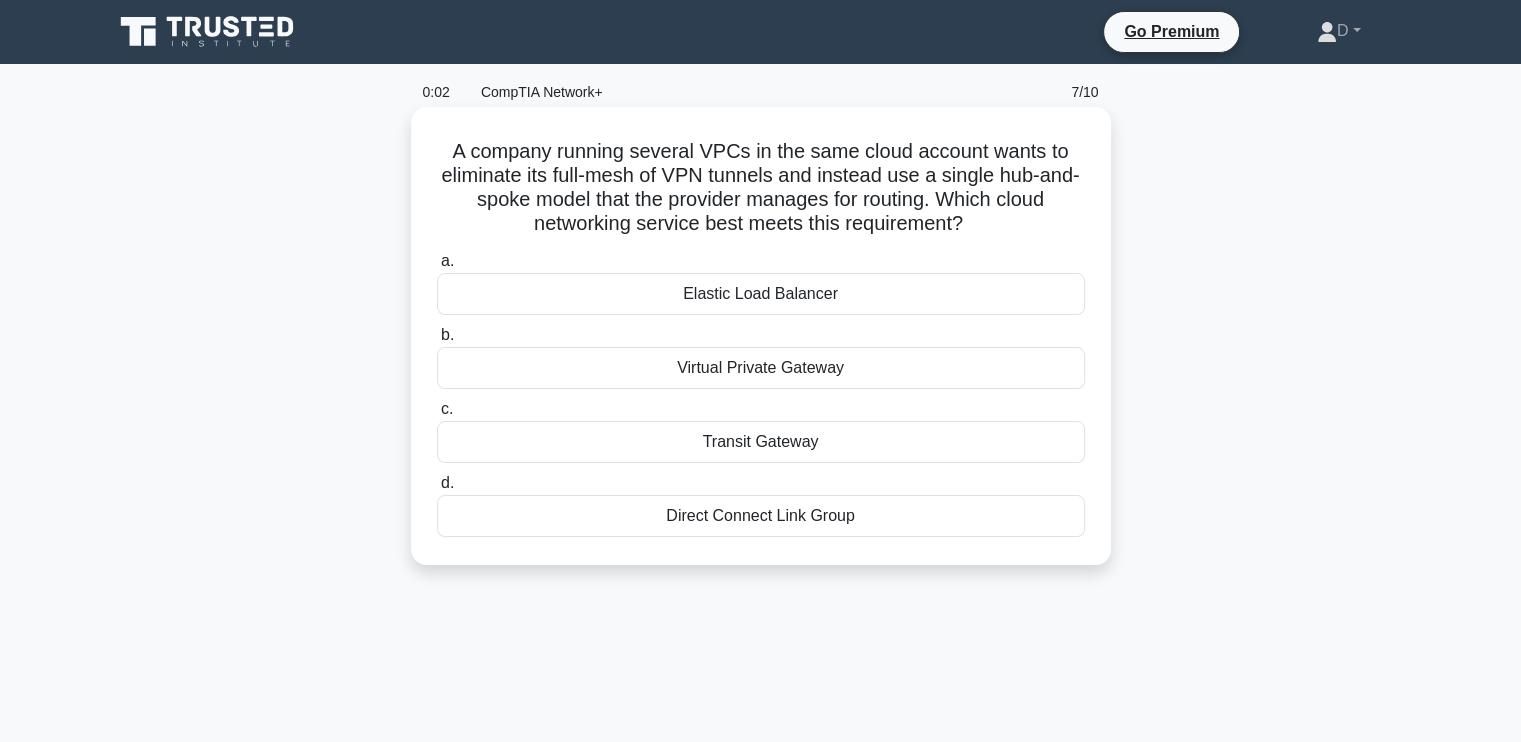 click on "Virtual Private Gateway" at bounding box center [761, 368] 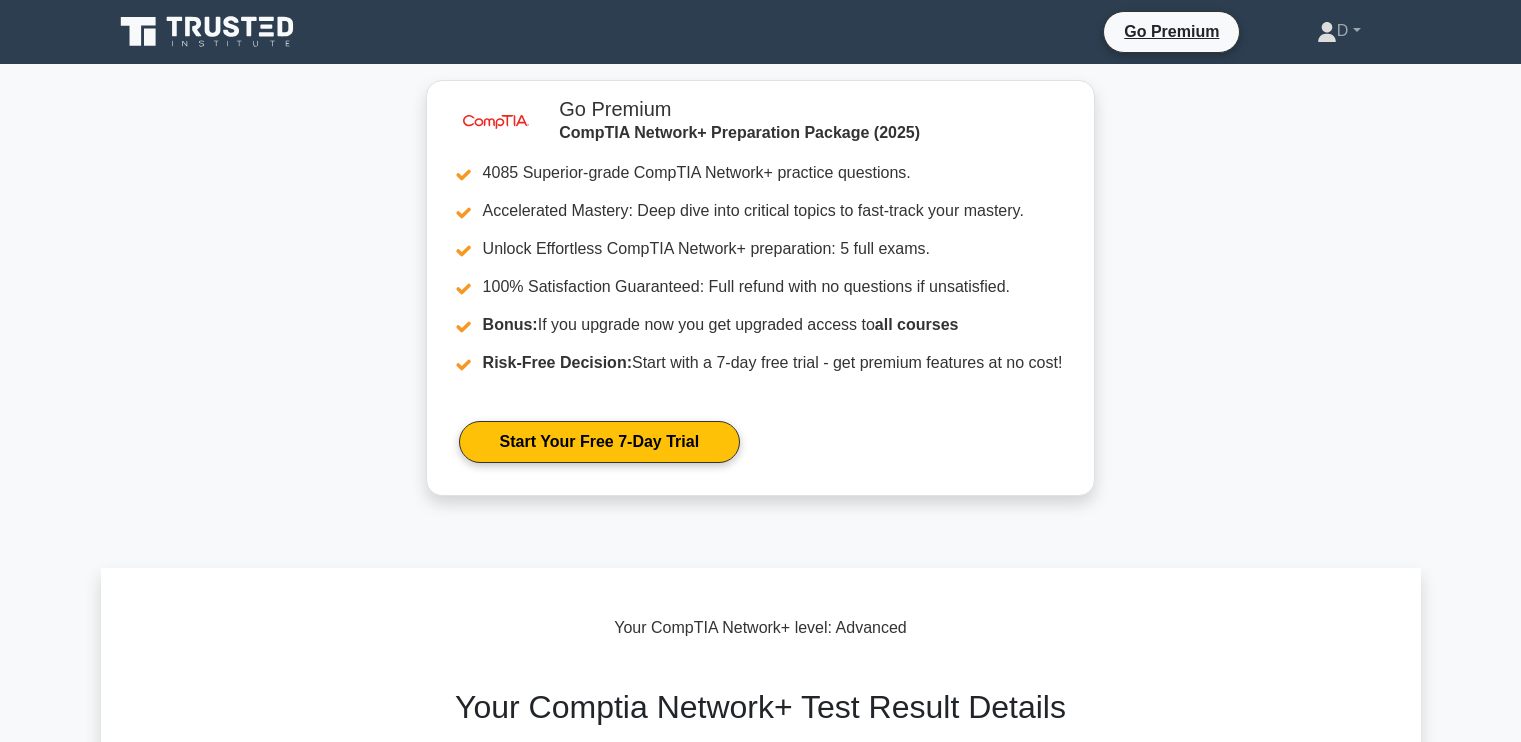 scroll, scrollTop: 0, scrollLeft: 0, axis: both 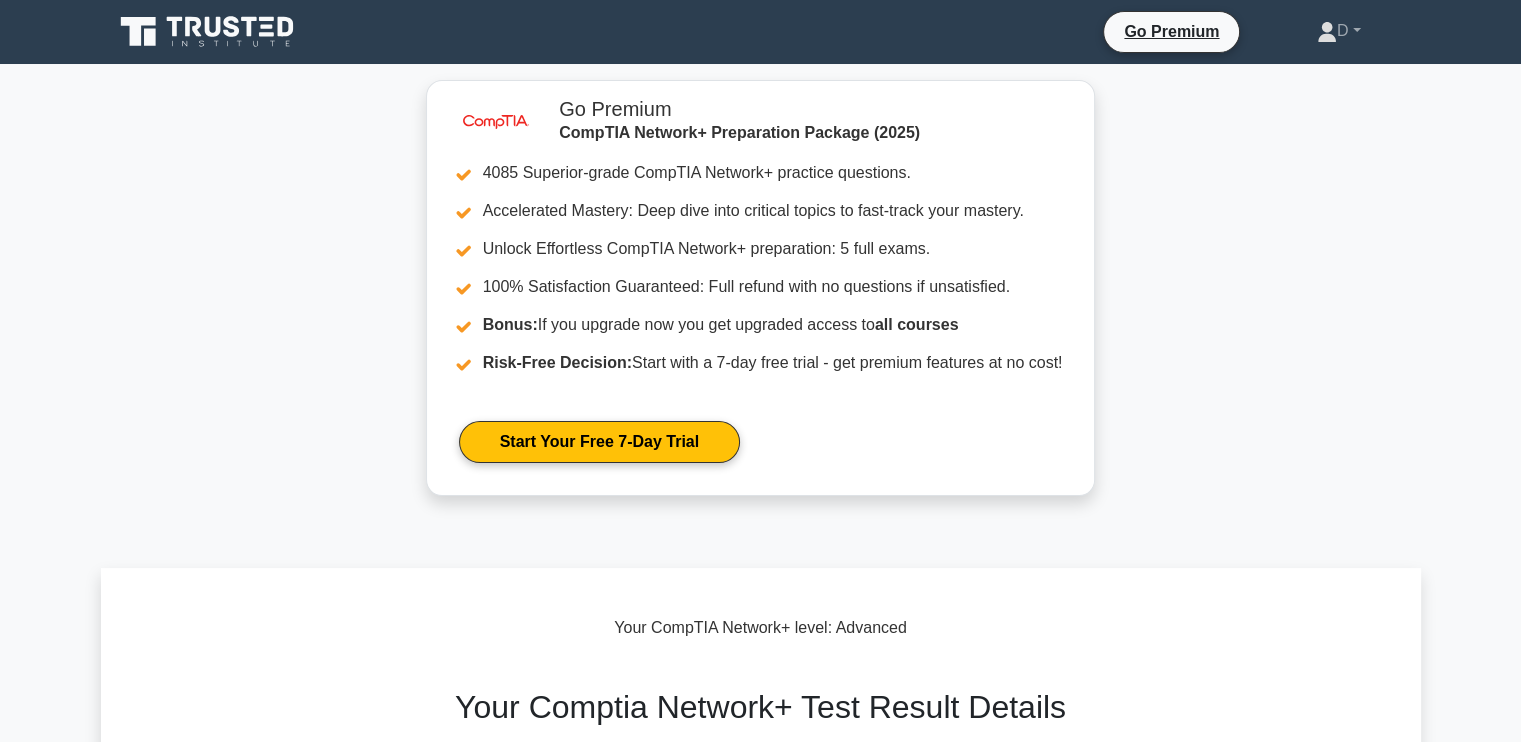 click 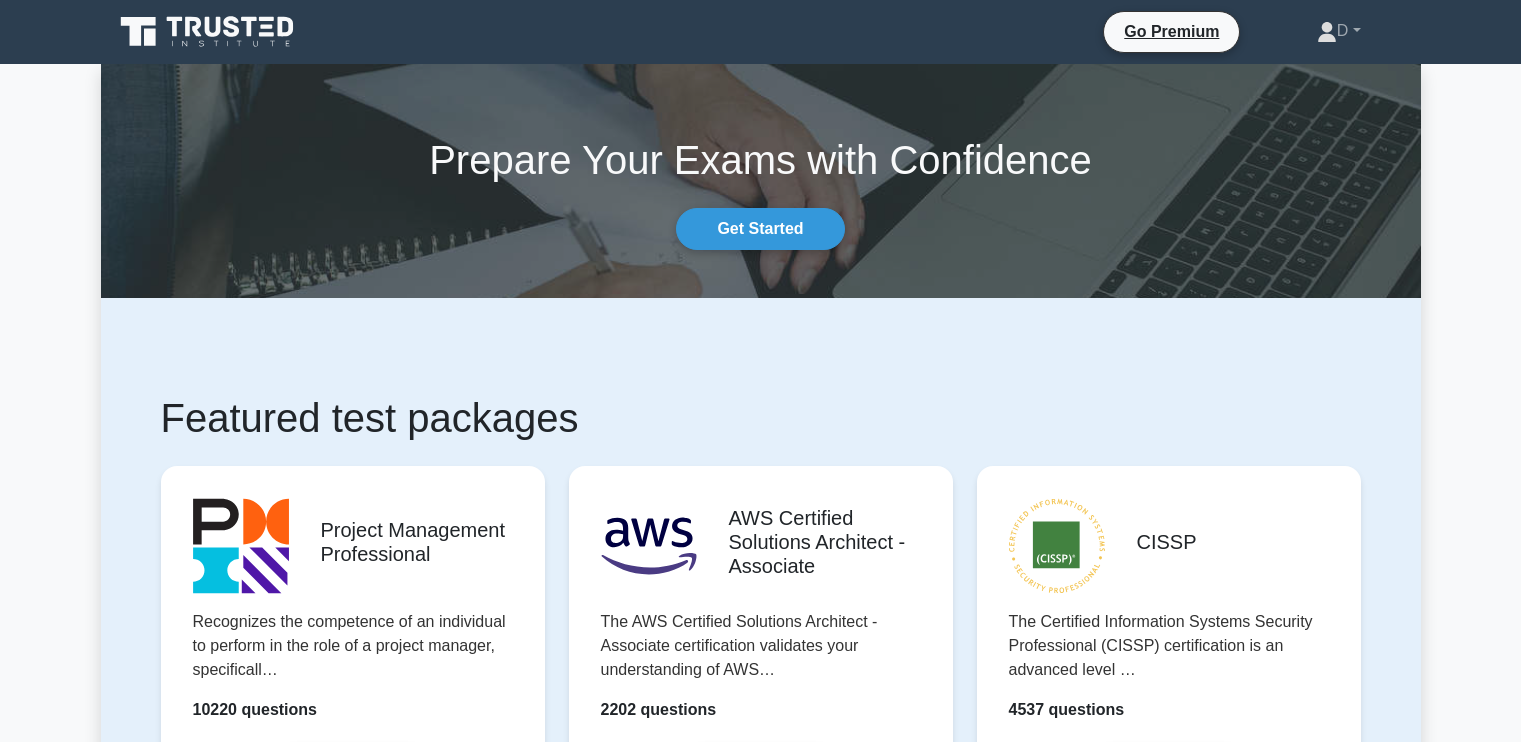 scroll, scrollTop: 0, scrollLeft: 0, axis: both 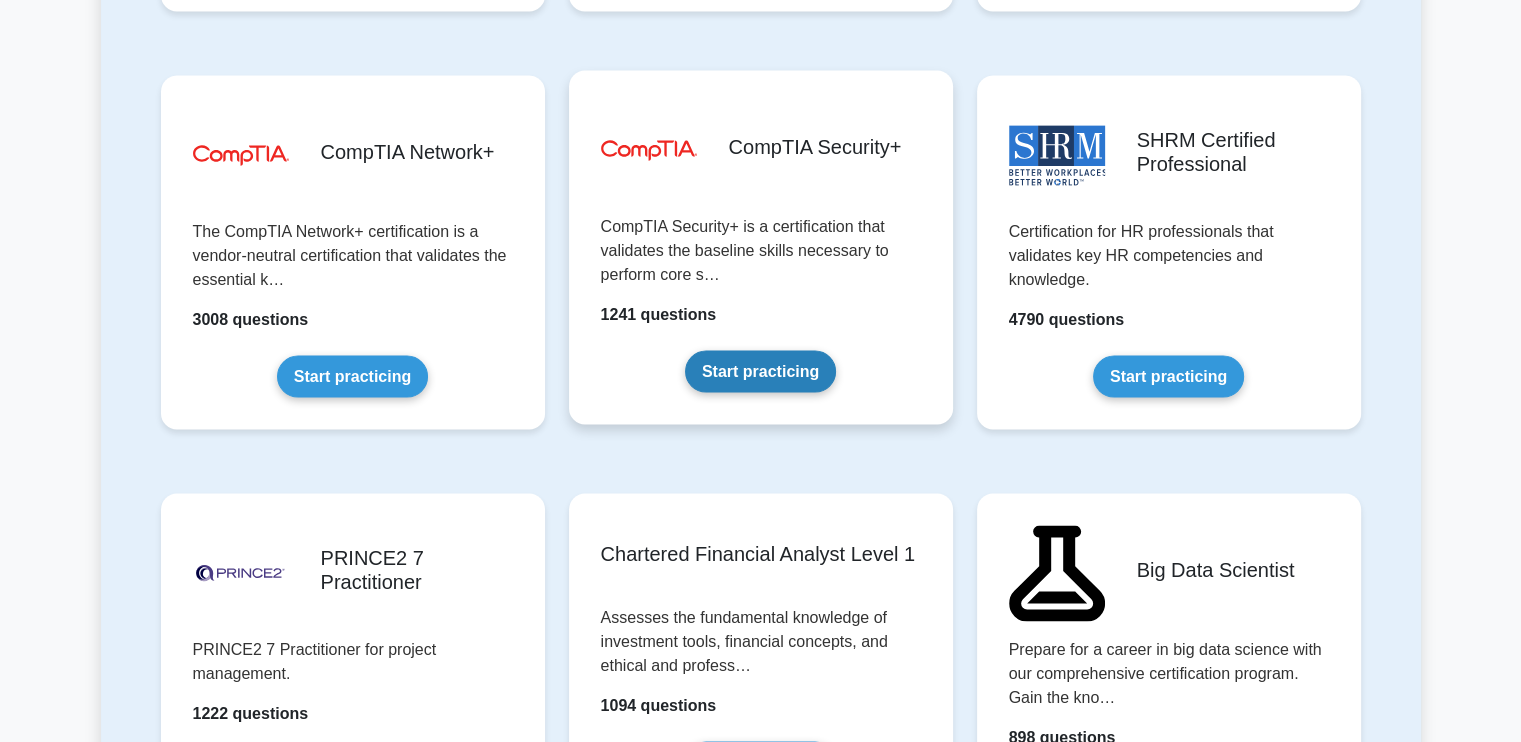 click on "Start practicing" at bounding box center [760, 371] 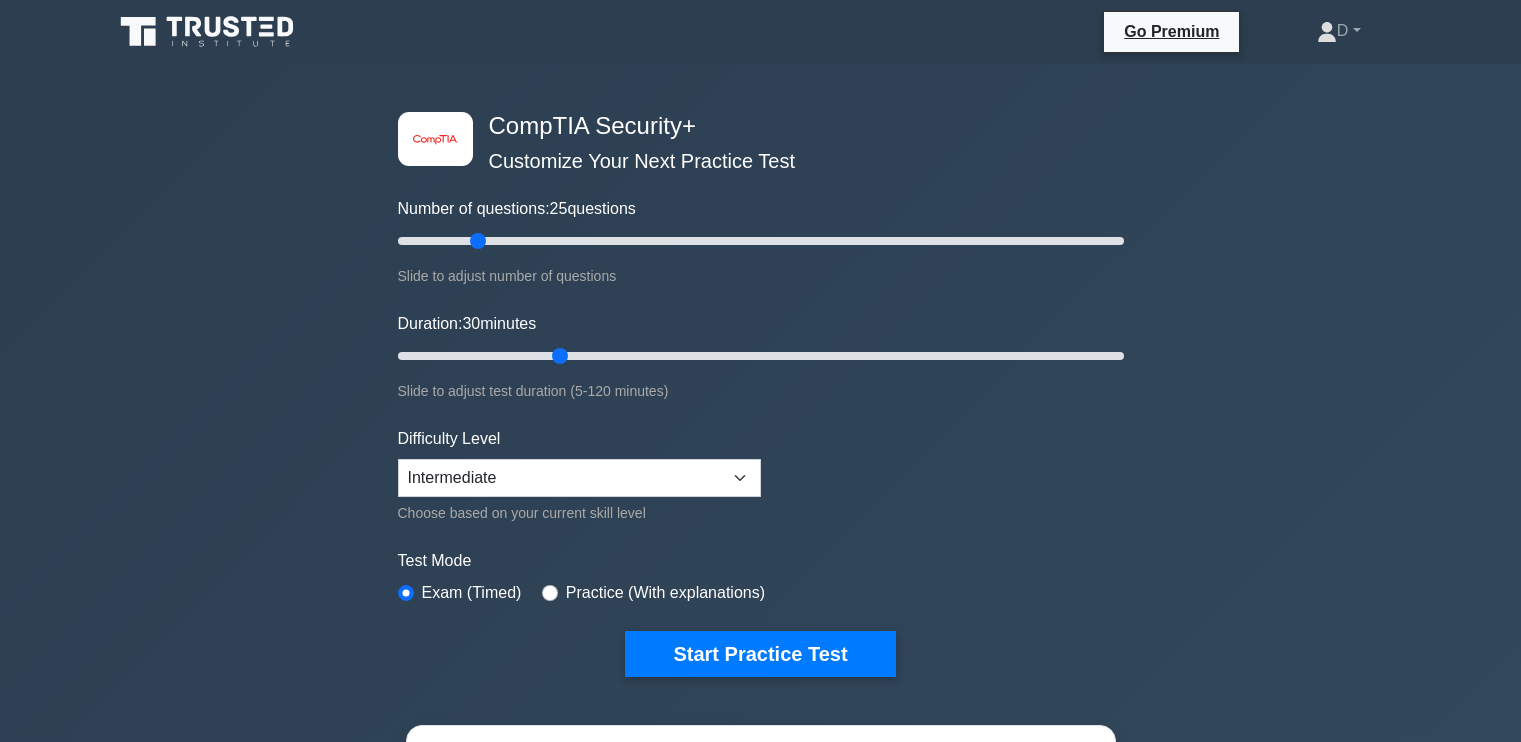 scroll, scrollTop: 0, scrollLeft: 0, axis: both 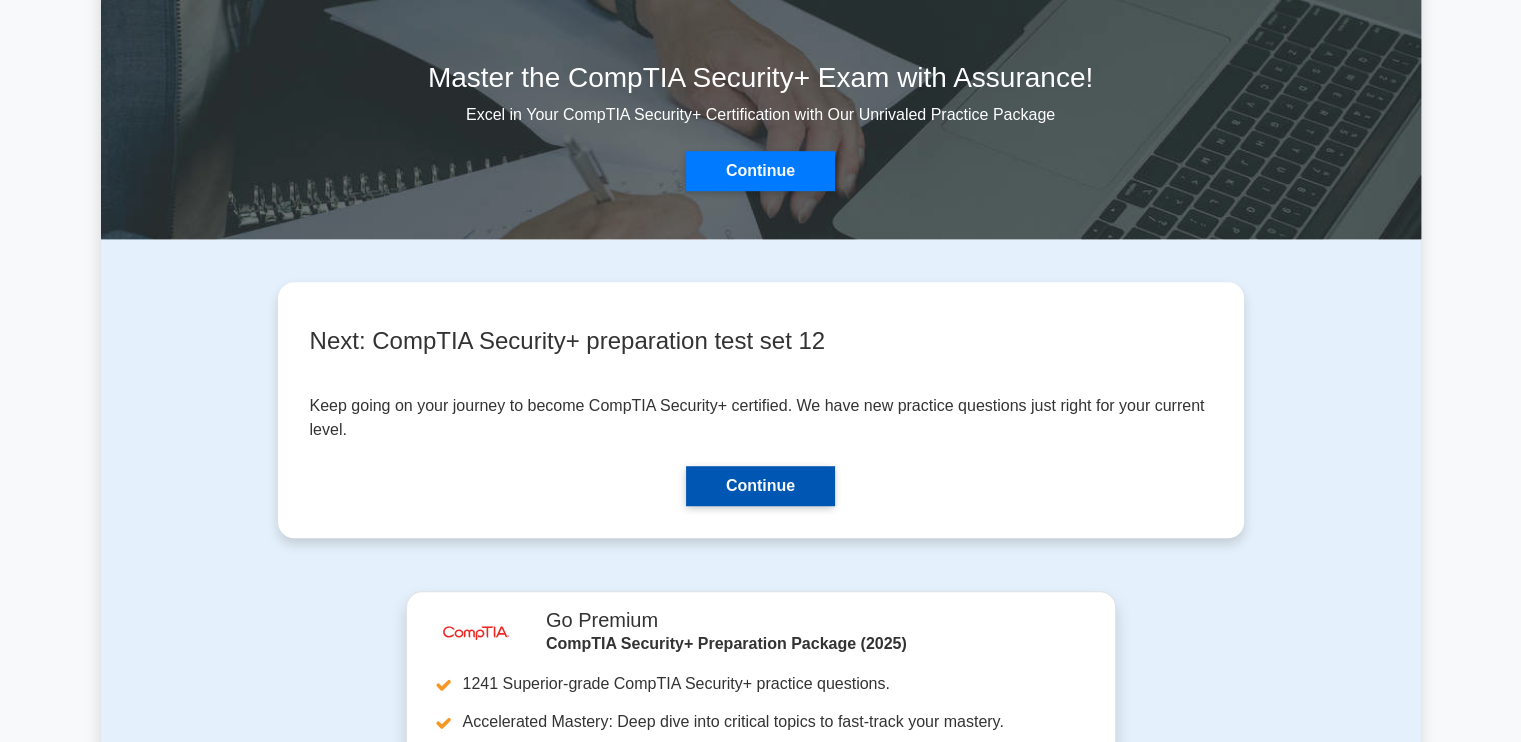 click on "Continue" at bounding box center [760, 486] 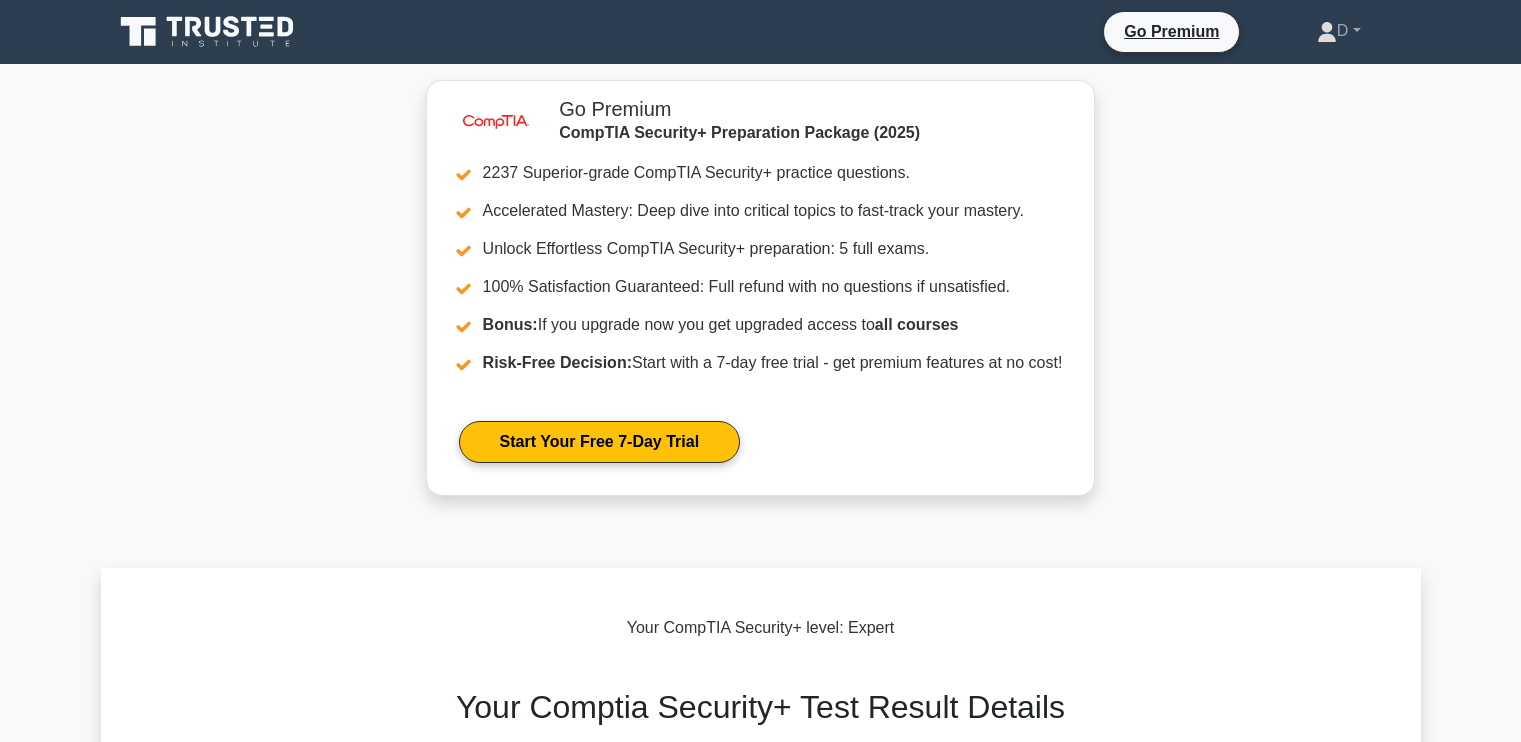 scroll, scrollTop: 0, scrollLeft: 0, axis: both 